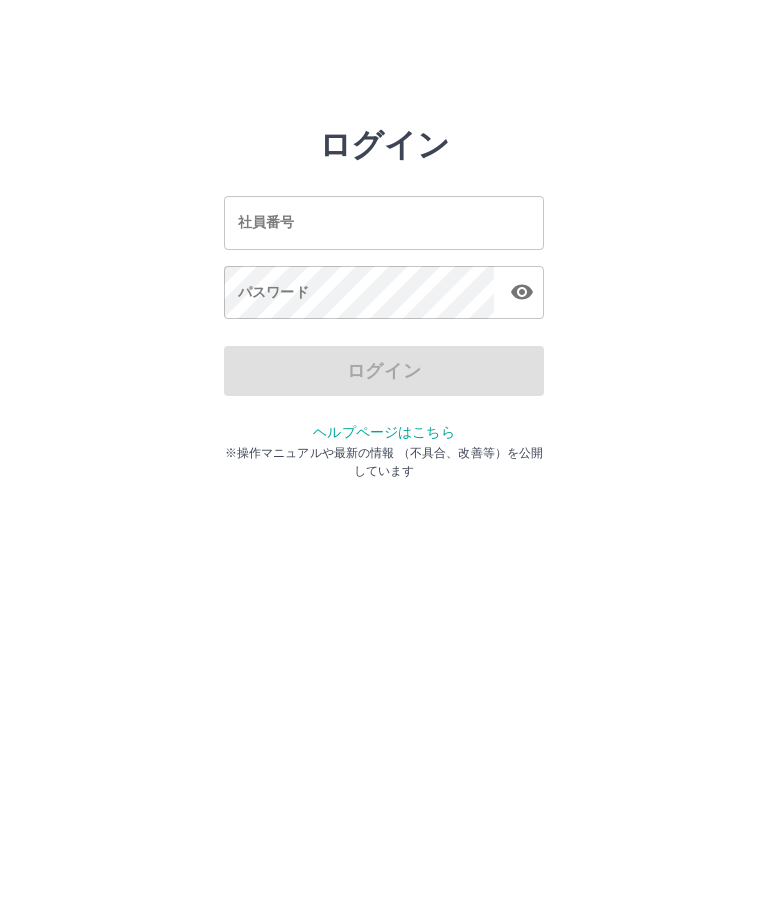 scroll, scrollTop: 0, scrollLeft: 0, axis: both 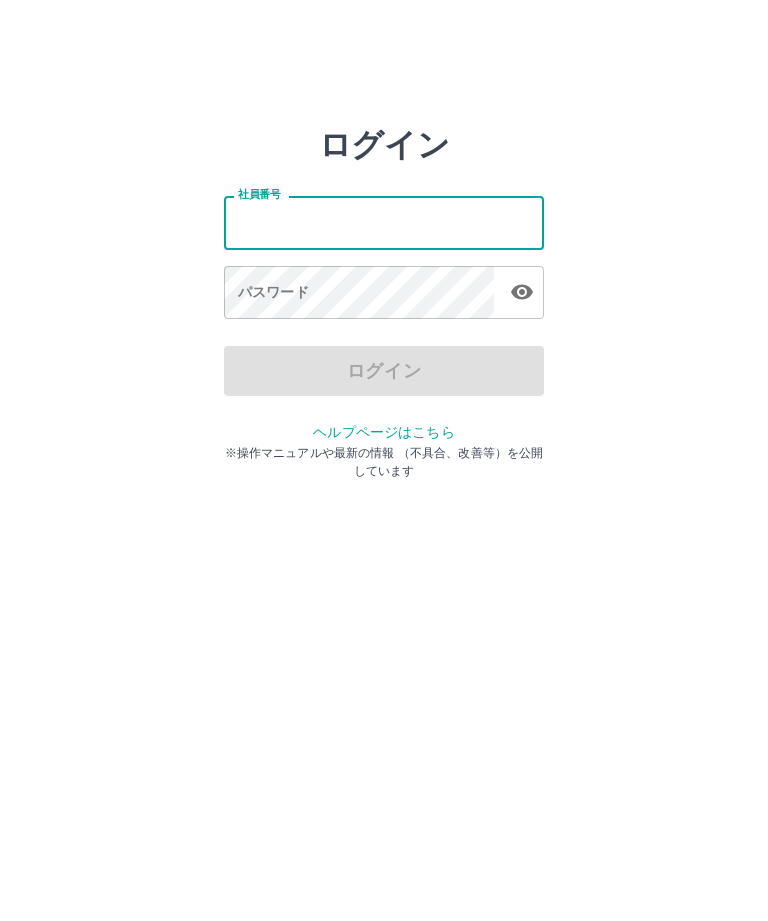 click on "社員番号" at bounding box center (384, 222) 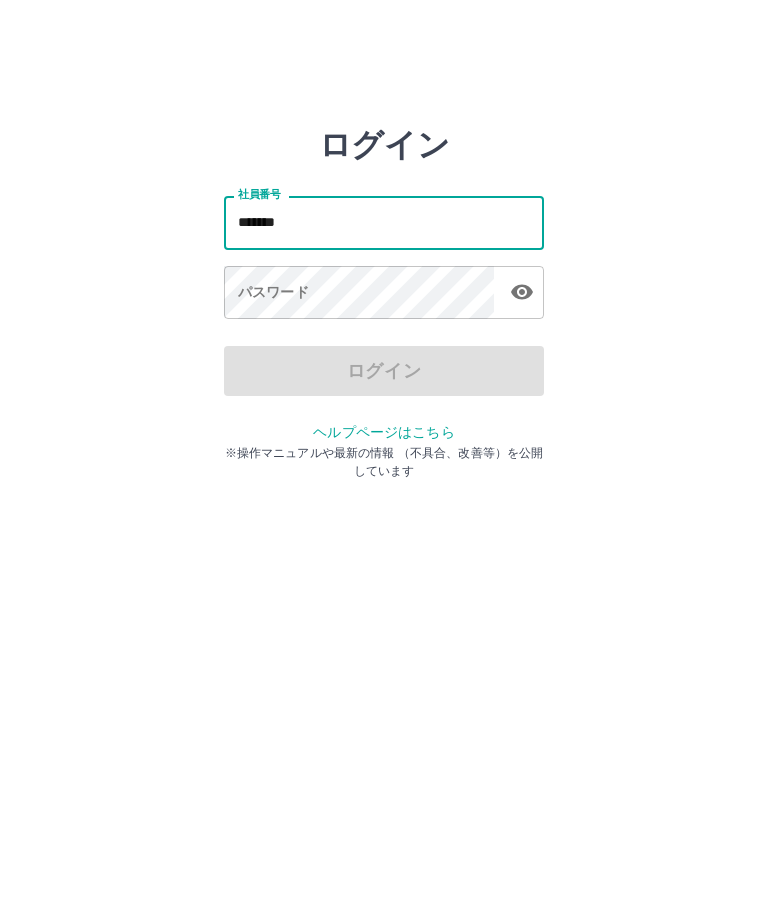type on "*******" 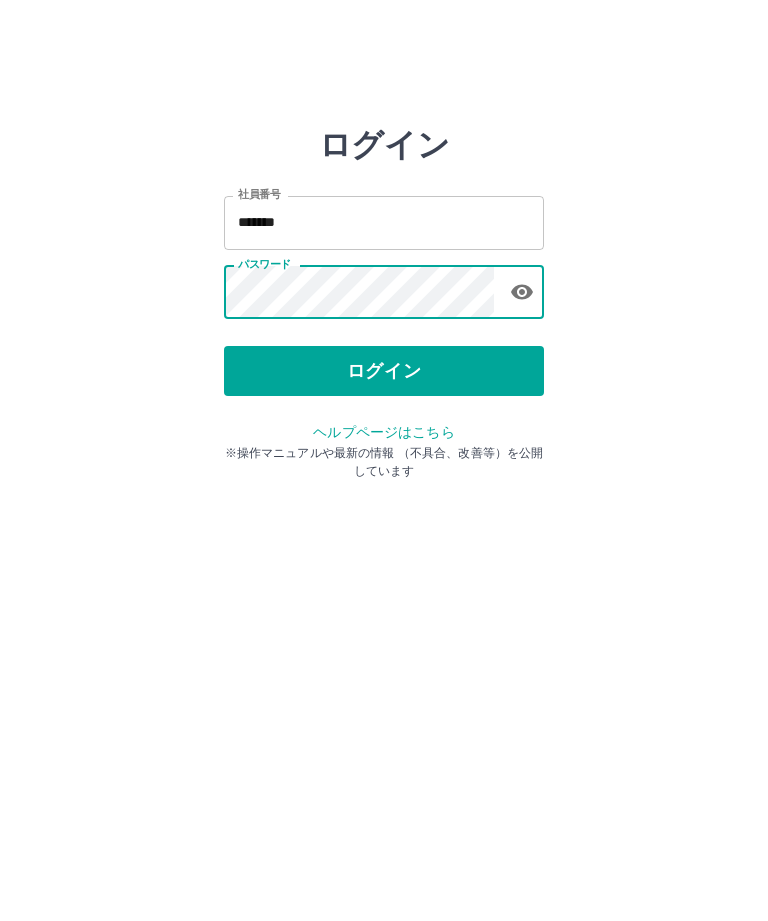 click on "ログイン" at bounding box center (384, 371) 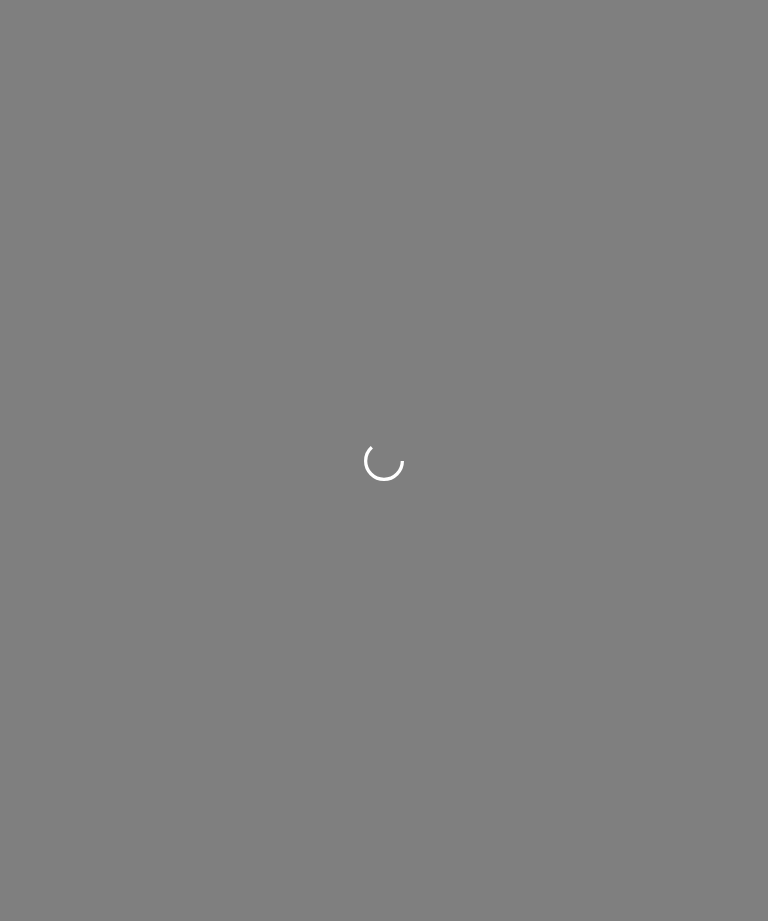 scroll, scrollTop: 0, scrollLeft: 0, axis: both 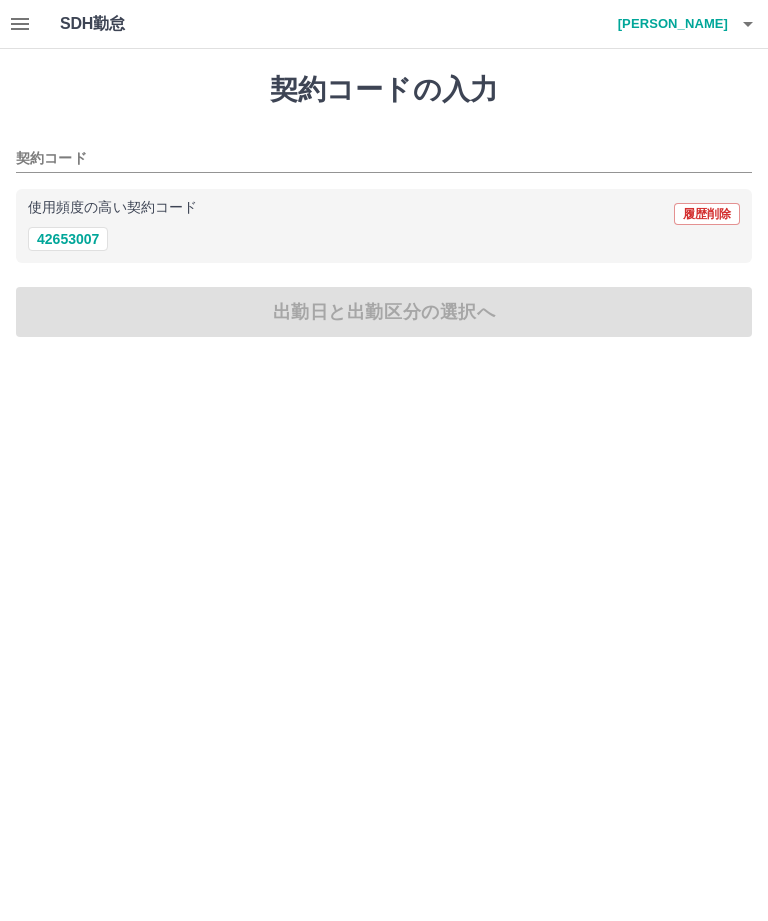 click on "使用頻度の高い契約コード 履歴削除" at bounding box center (384, 214) 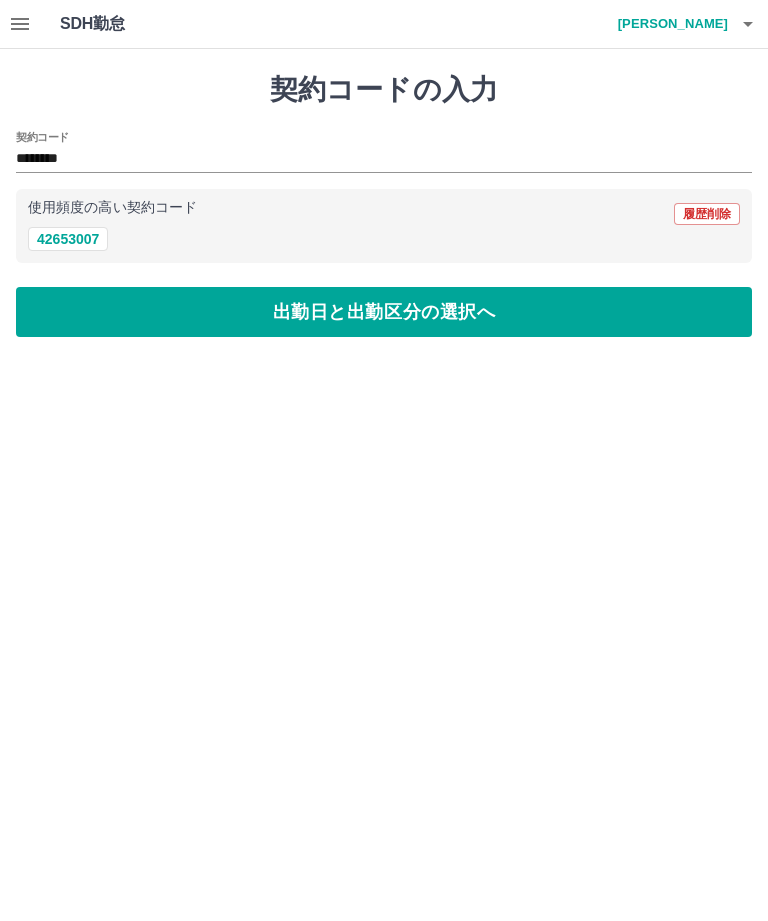 click on "出勤日と出勤区分の選択へ" at bounding box center [384, 312] 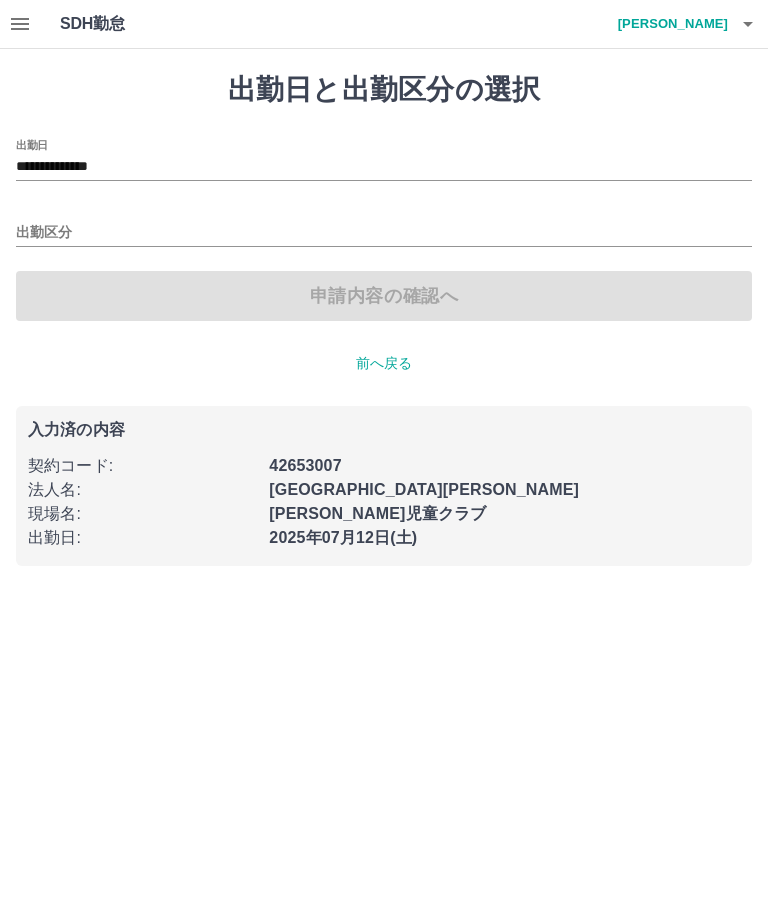 click on "出勤区分" at bounding box center [384, 233] 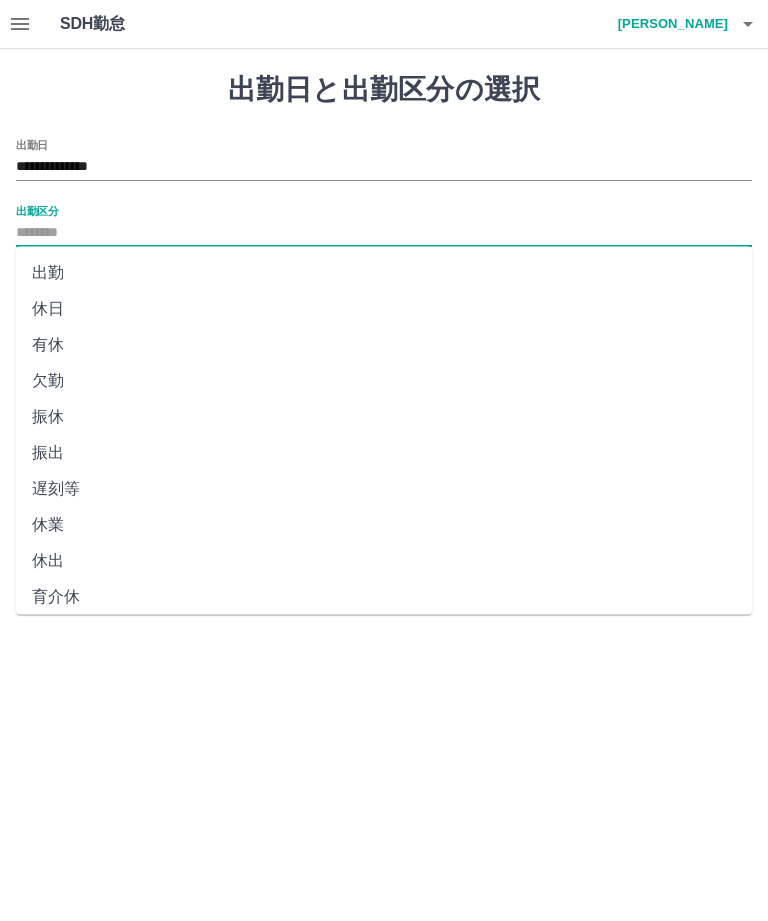 click on "出勤" at bounding box center [384, 273] 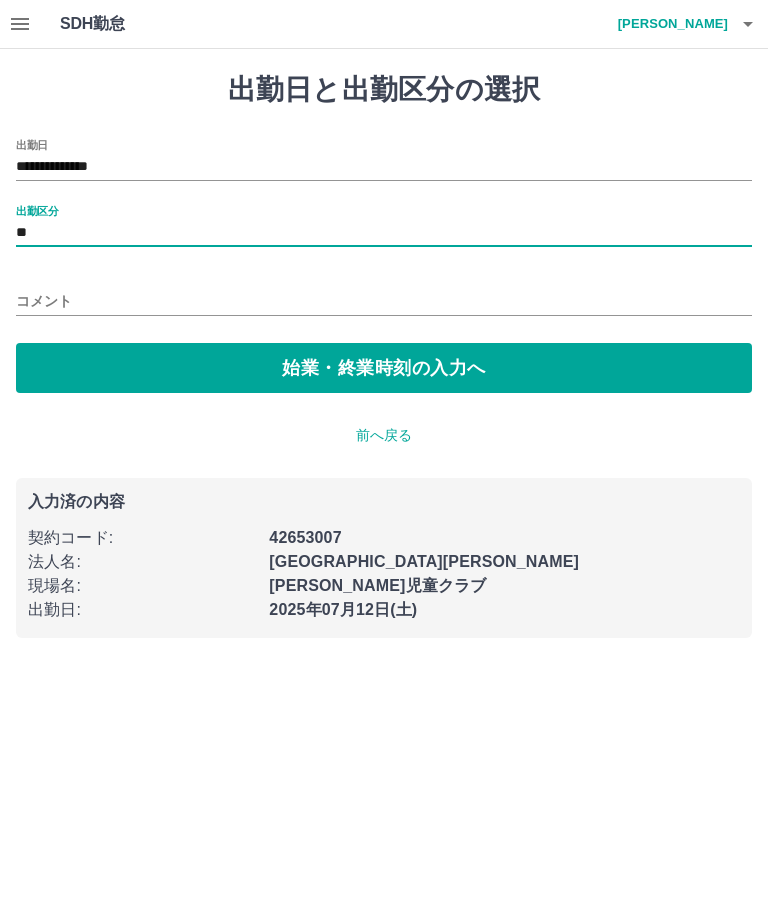 click on "始業・終業時刻の入力へ" at bounding box center (384, 368) 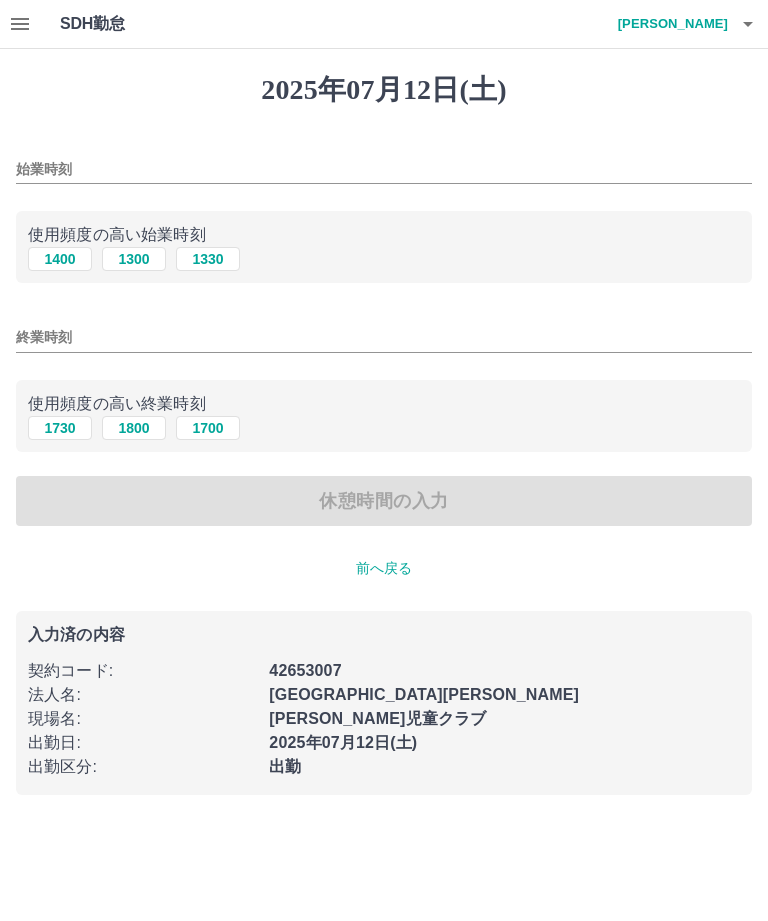 click on "始業時刻" at bounding box center [384, 169] 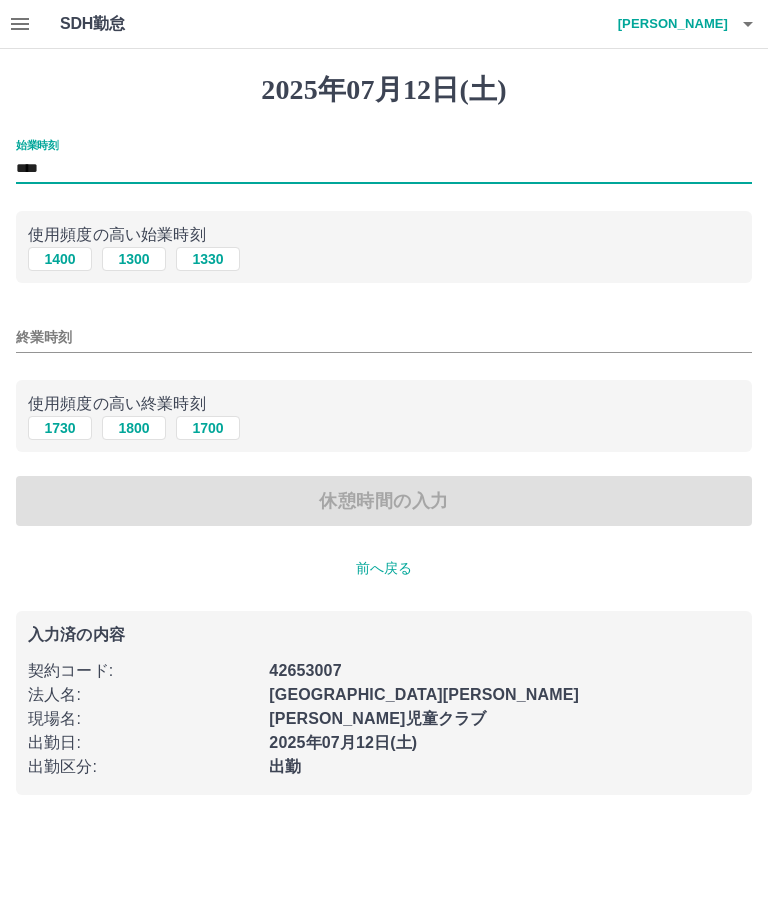 type on "****" 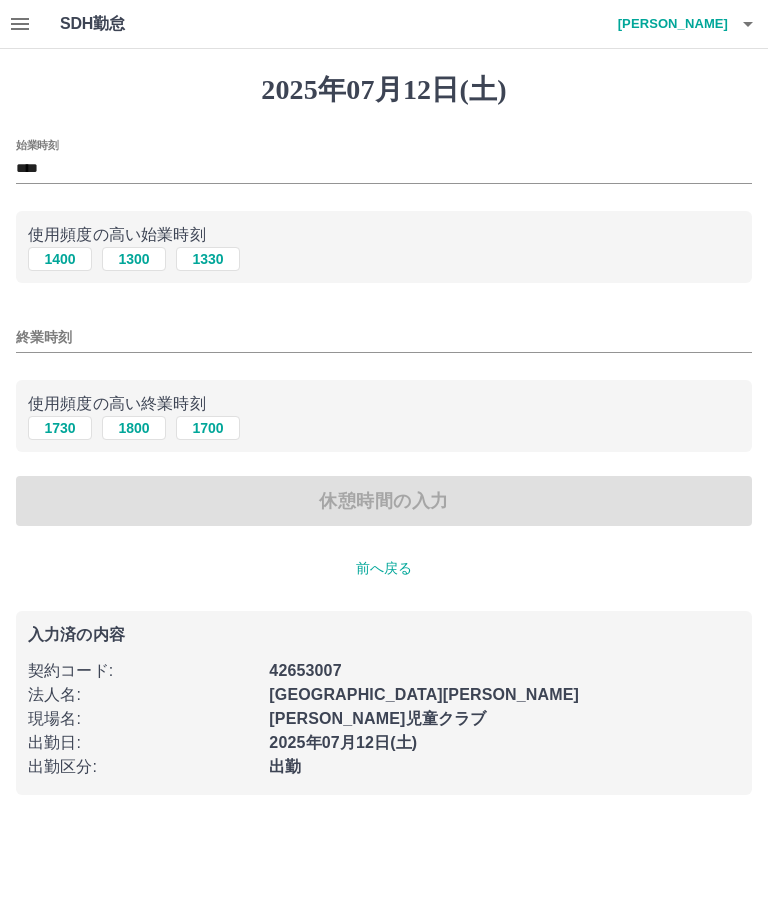 click on "終業時刻" at bounding box center [384, 337] 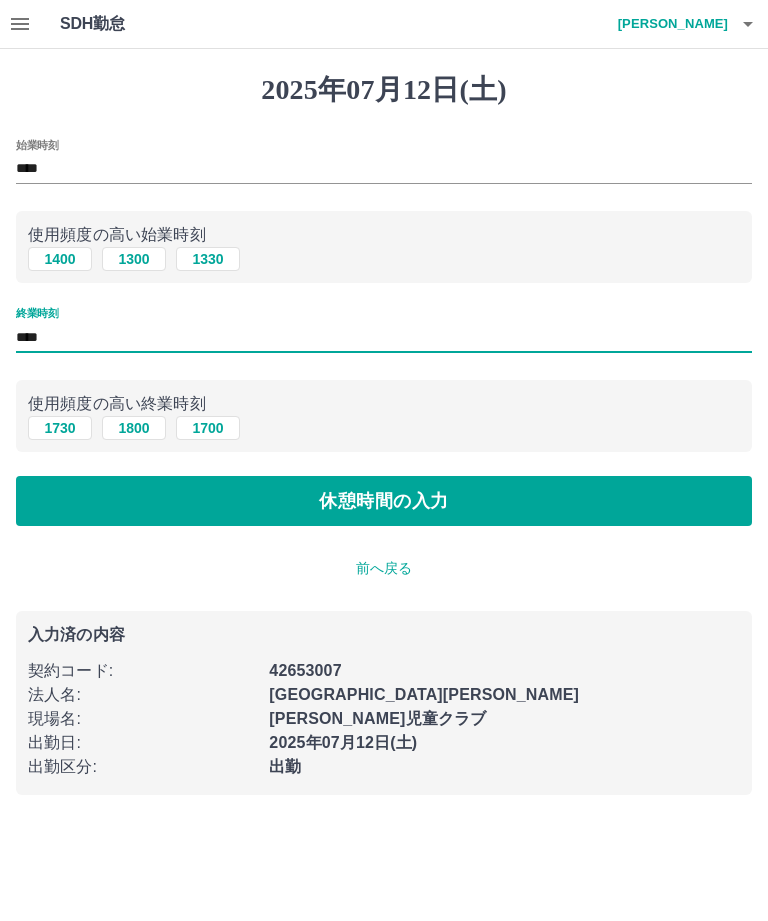 type on "****" 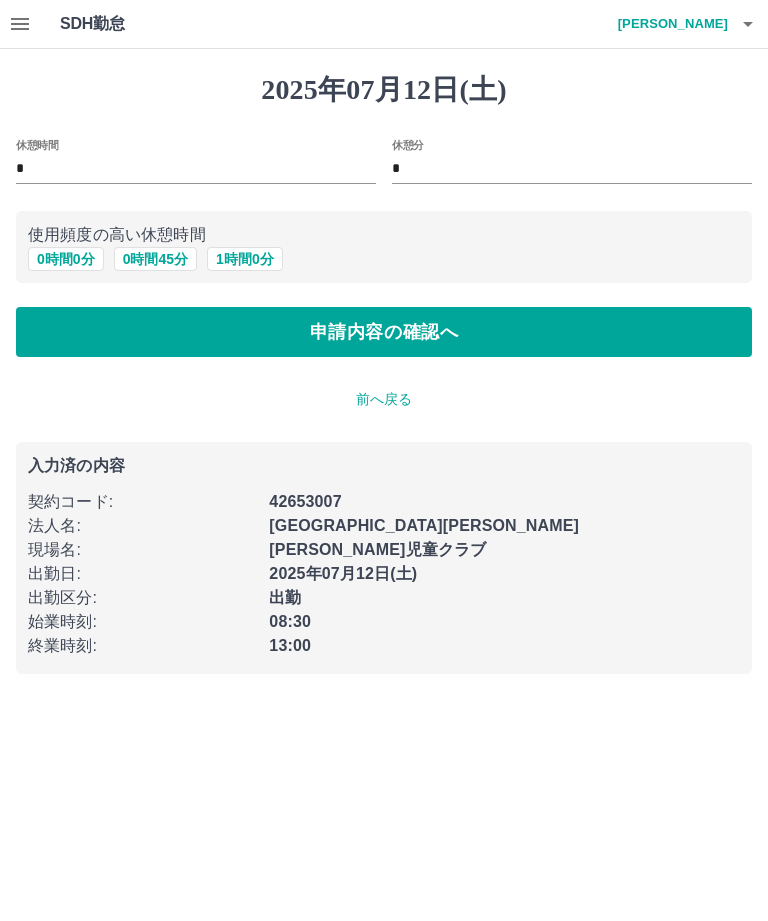 click on "申請内容の確認へ" at bounding box center (384, 332) 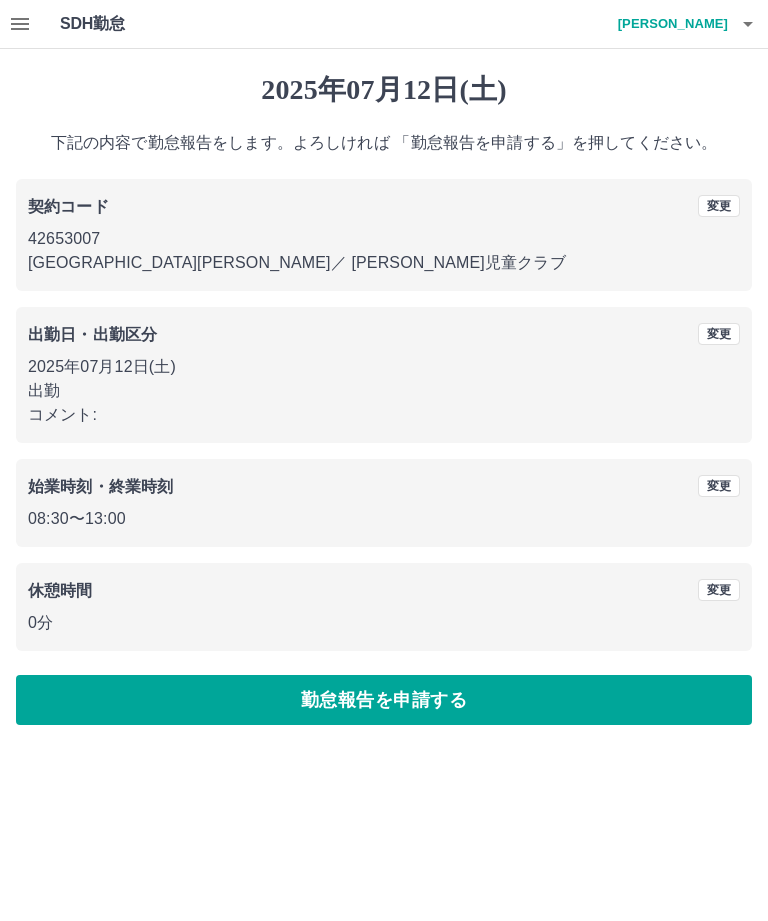 click on "勤怠報告を申請する" at bounding box center [384, 700] 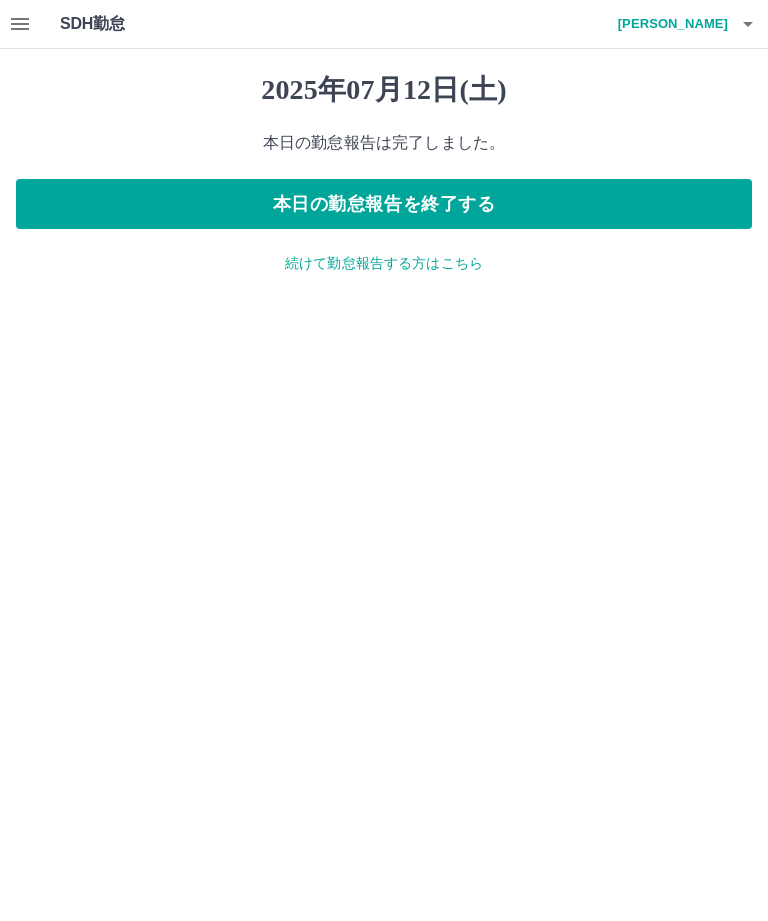 click 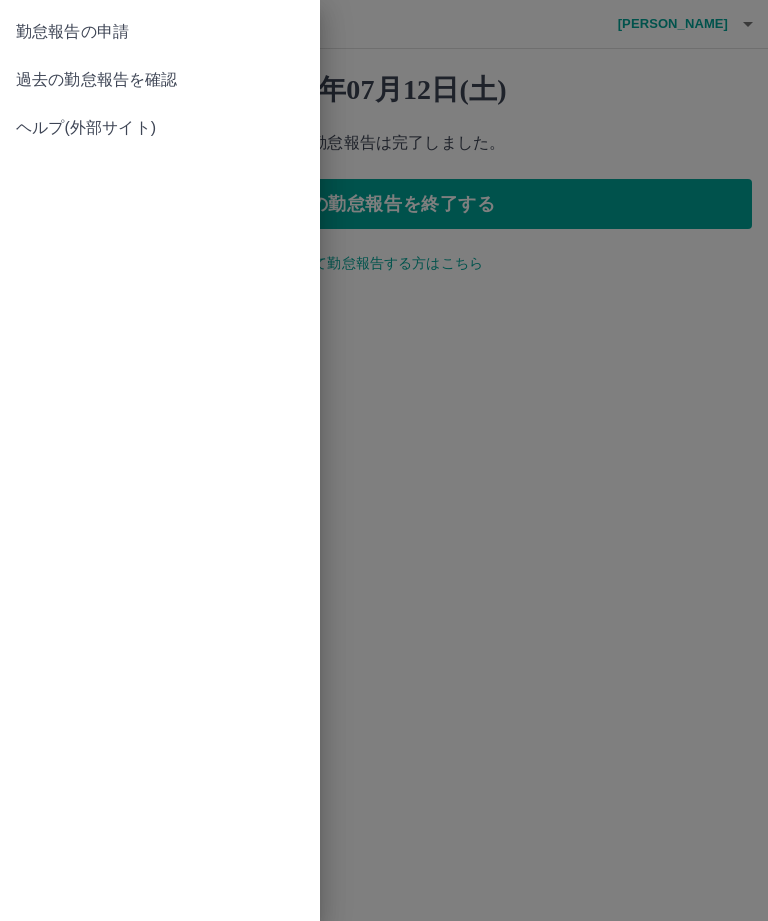 click on "過去の勤怠報告を確認" at bounding box center (160, 80) 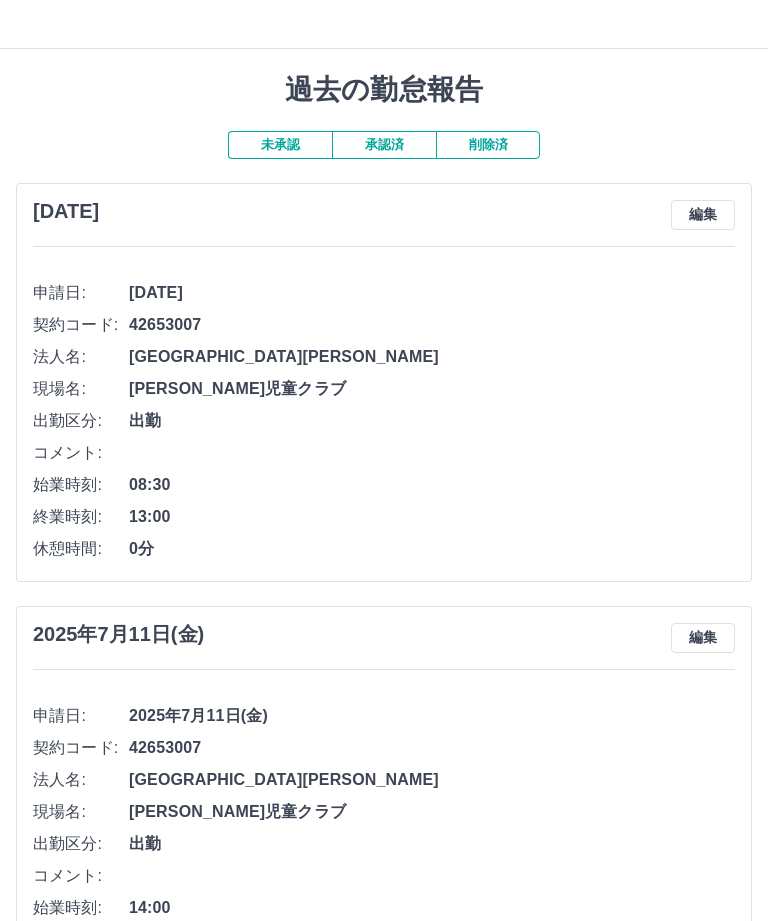scroll, scrollTop: 0, scrollLeft: 0, axis: both 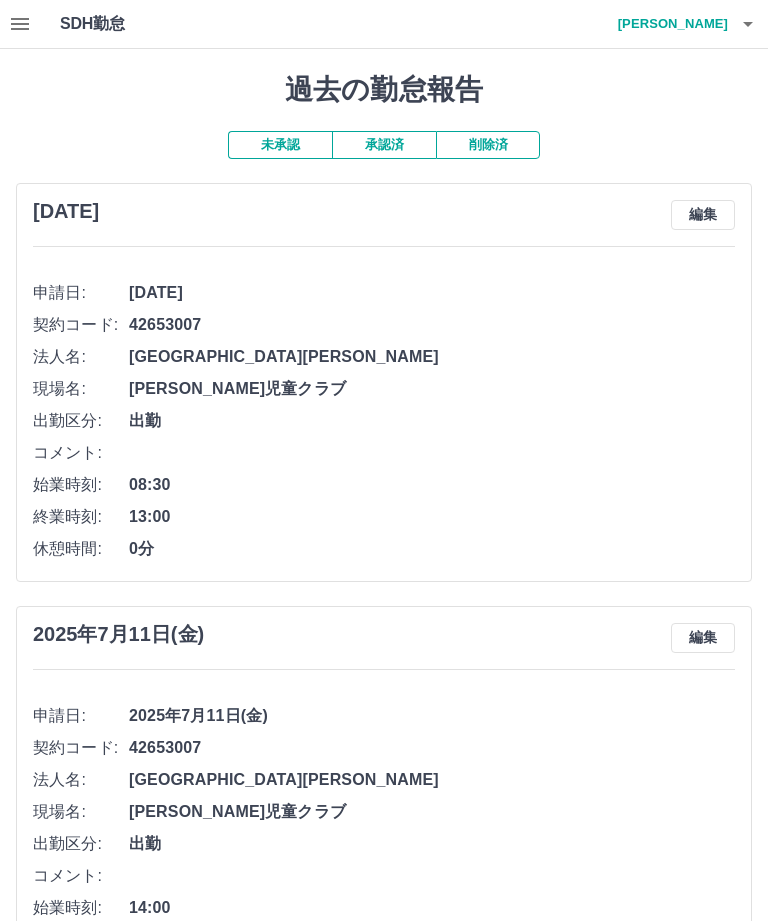 click 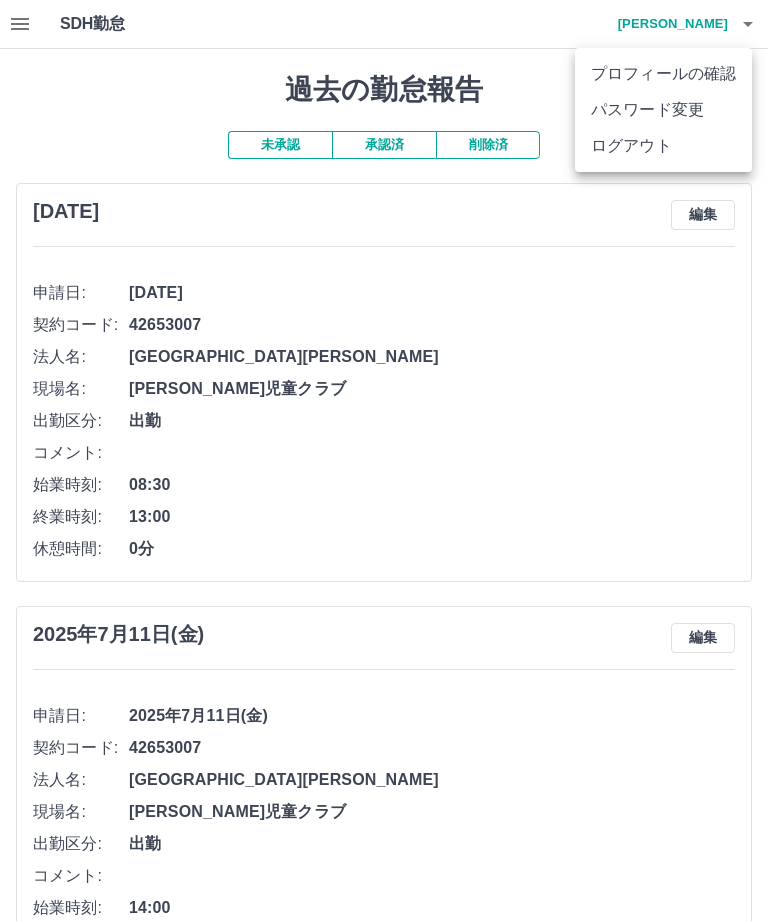click on "ログアウト" at bounding box center (663, 146) 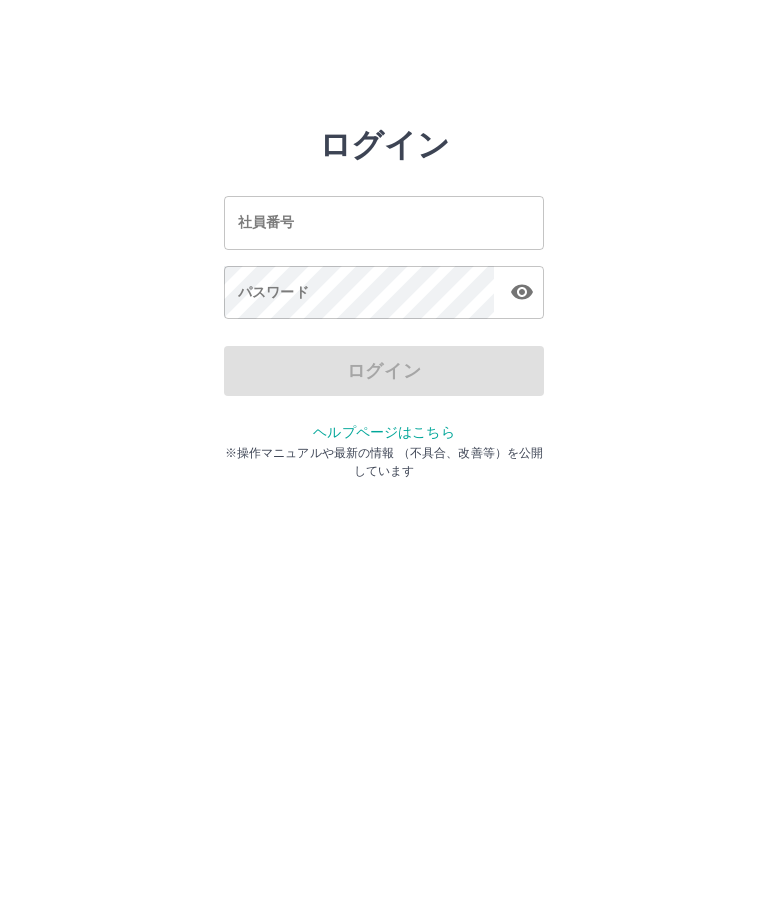 scroll, scrollTop: 0, scrollLeft: 0, axis: both 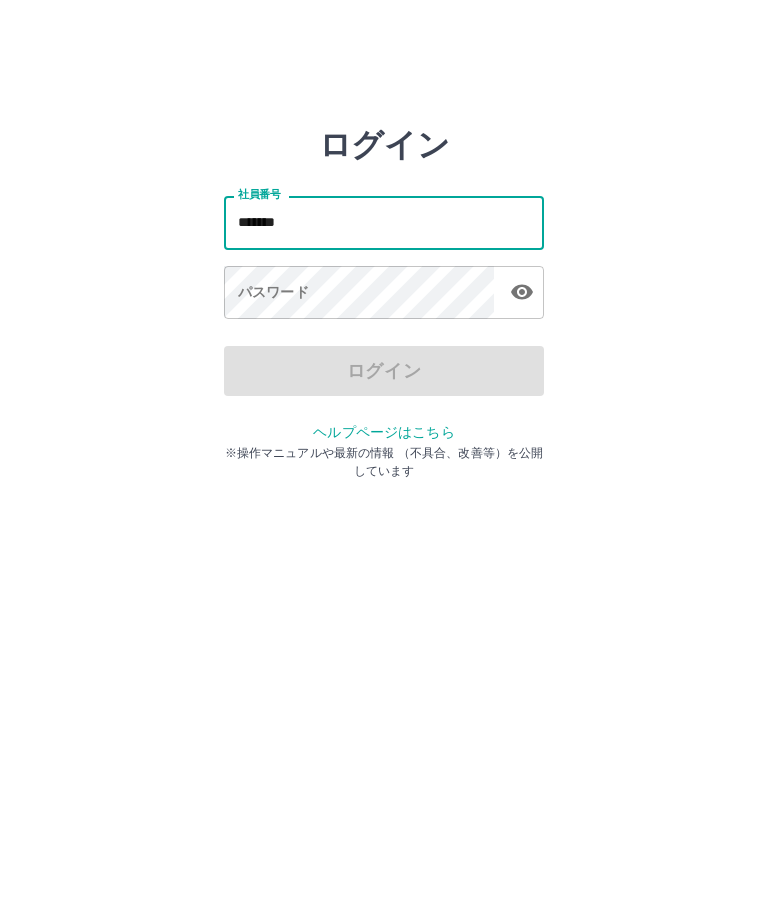 type on "*******" 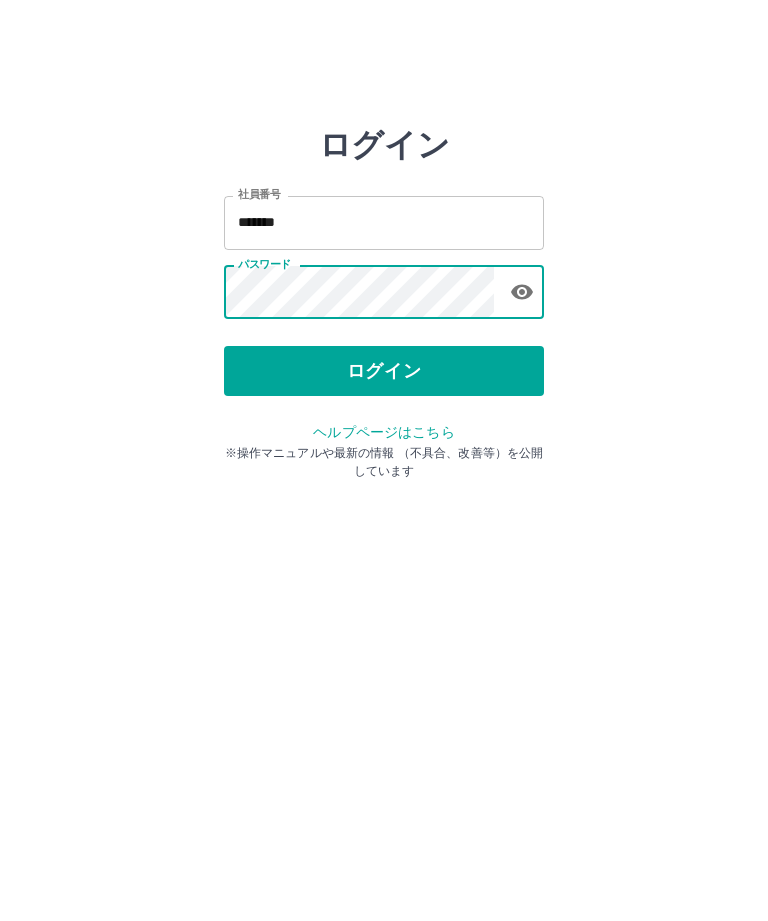 click on "ログイン" at bounding box center (384, 371) 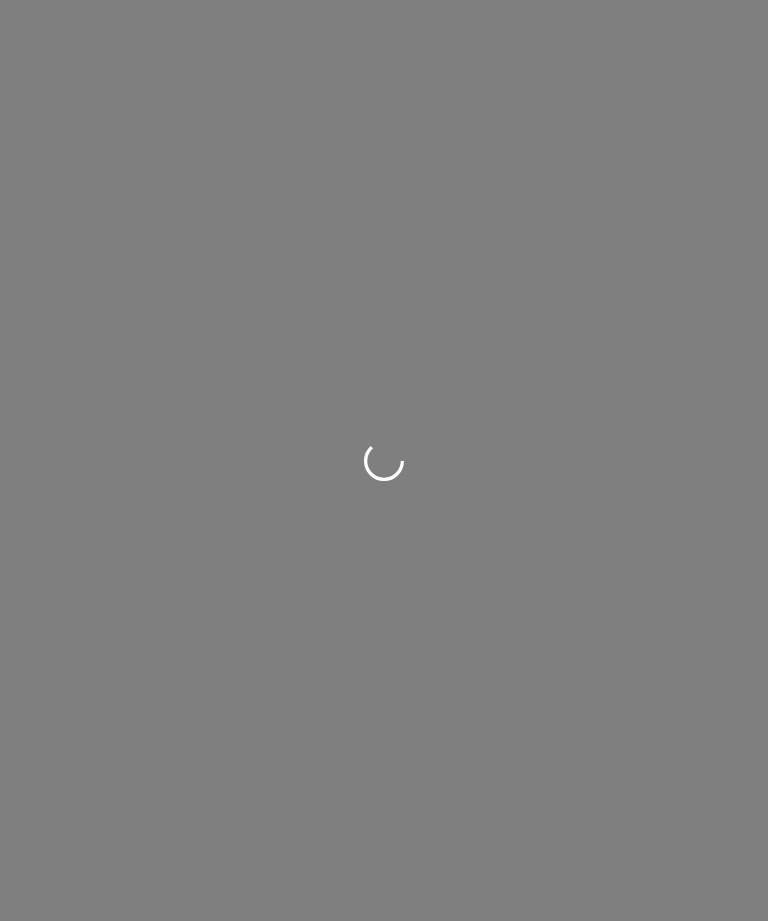 scroll, scrollTop: 0, scrollLeft: 0, axis: both 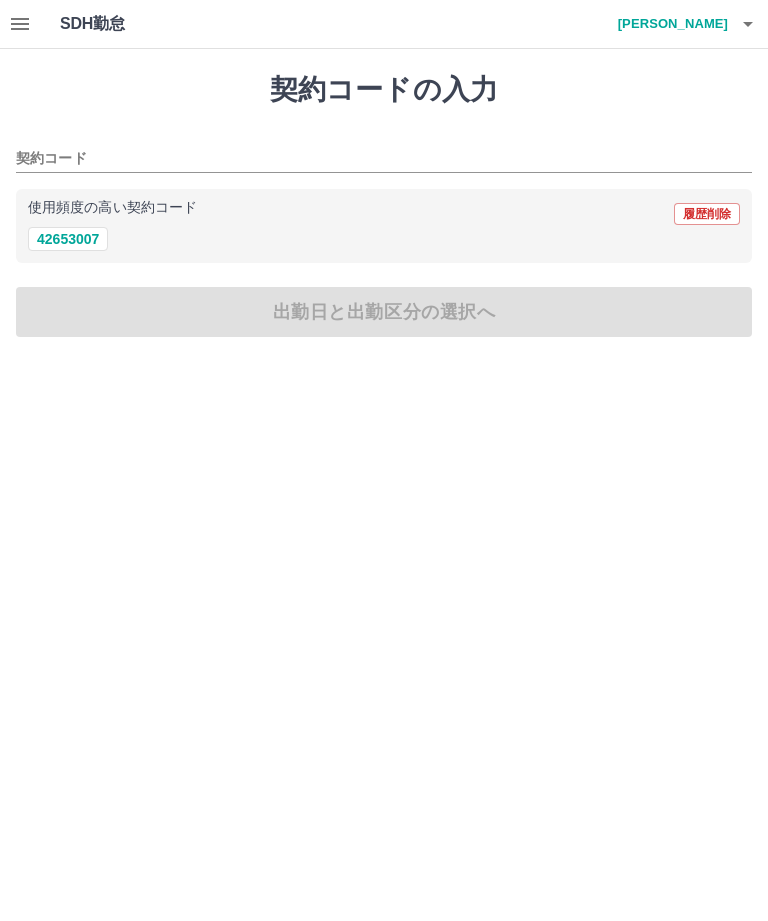 click on "42653007" at bounding box center (68, 239) 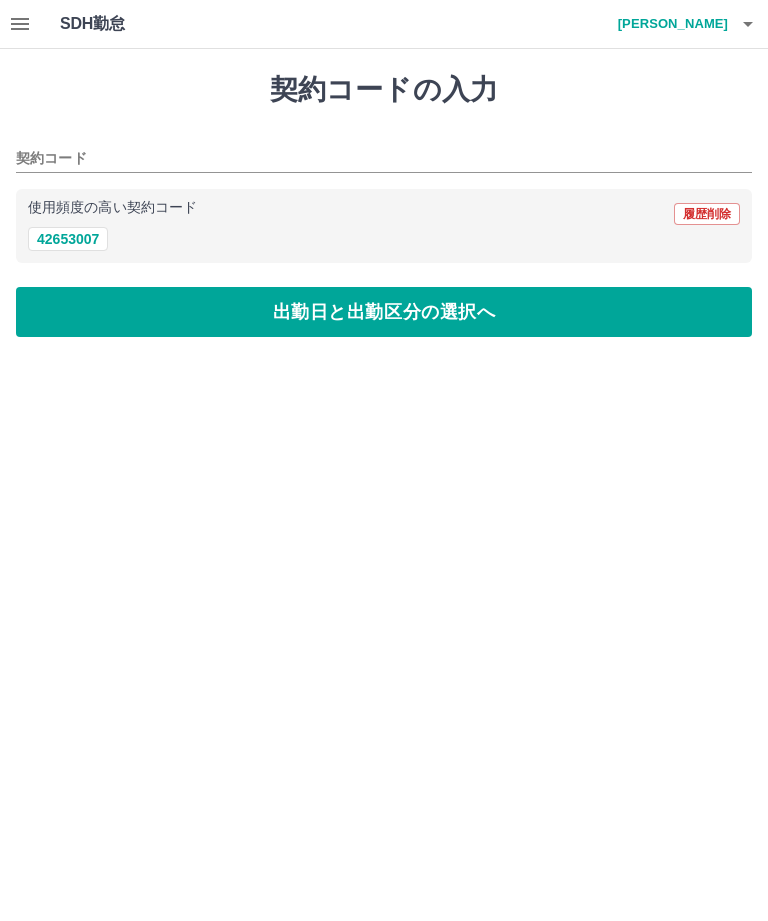 type on "********" 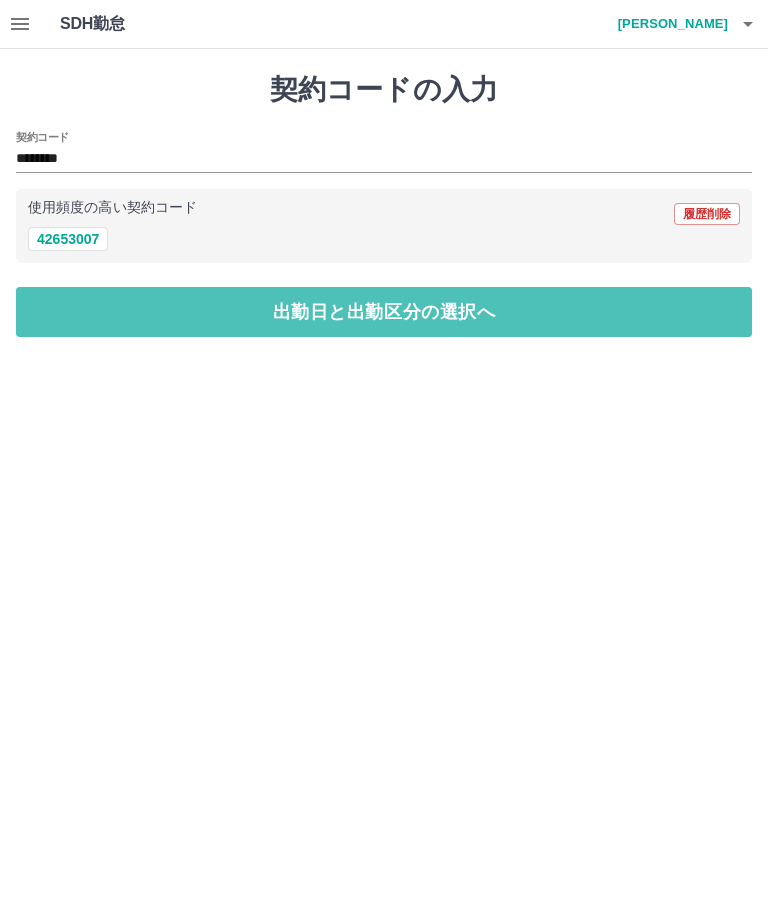 click on "出勤日と出勤区分の選択へ" at bounding box center (384, 312) 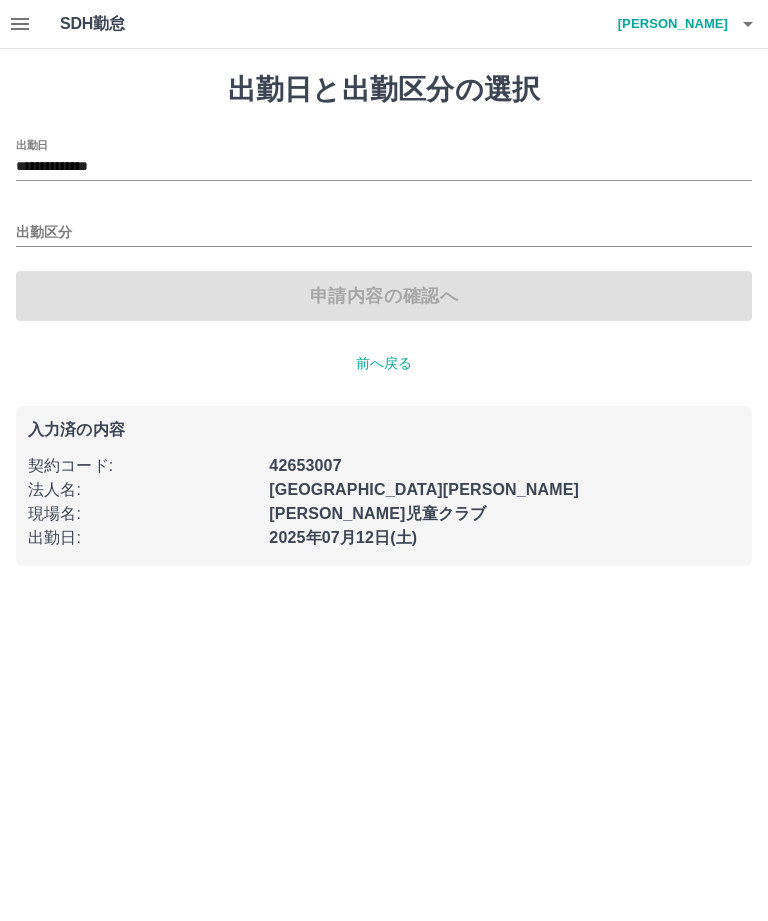 click on "**********" at bounding box center (384, 167) 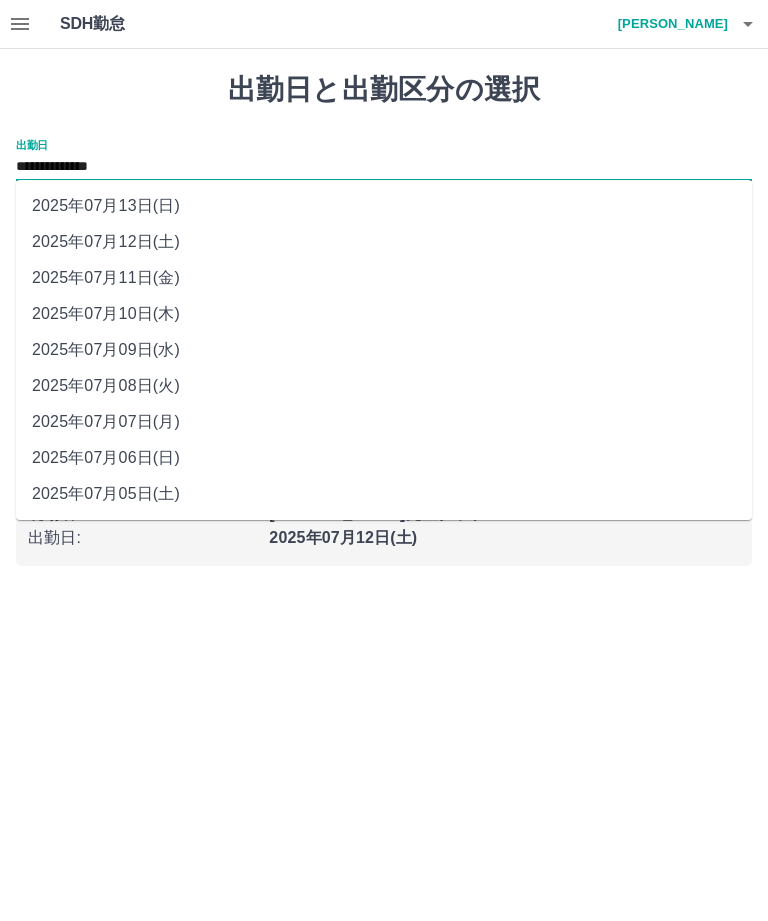 click on "2025年07月12日(土)" at bounding box center (384, 242) 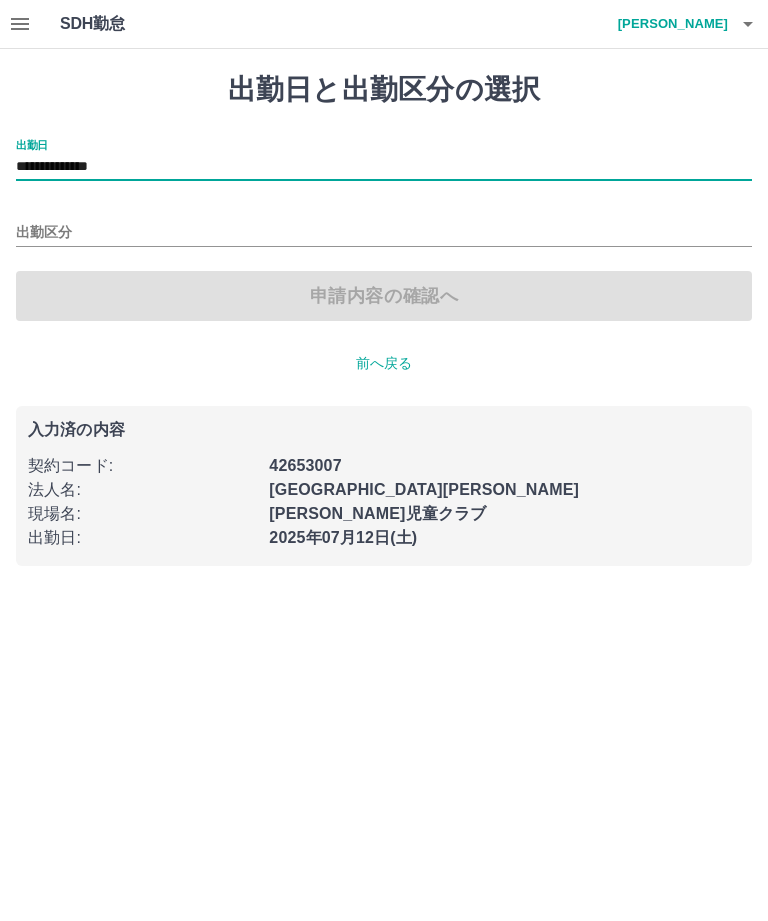 click on "出勤区分" at bounding box center [384, 233] 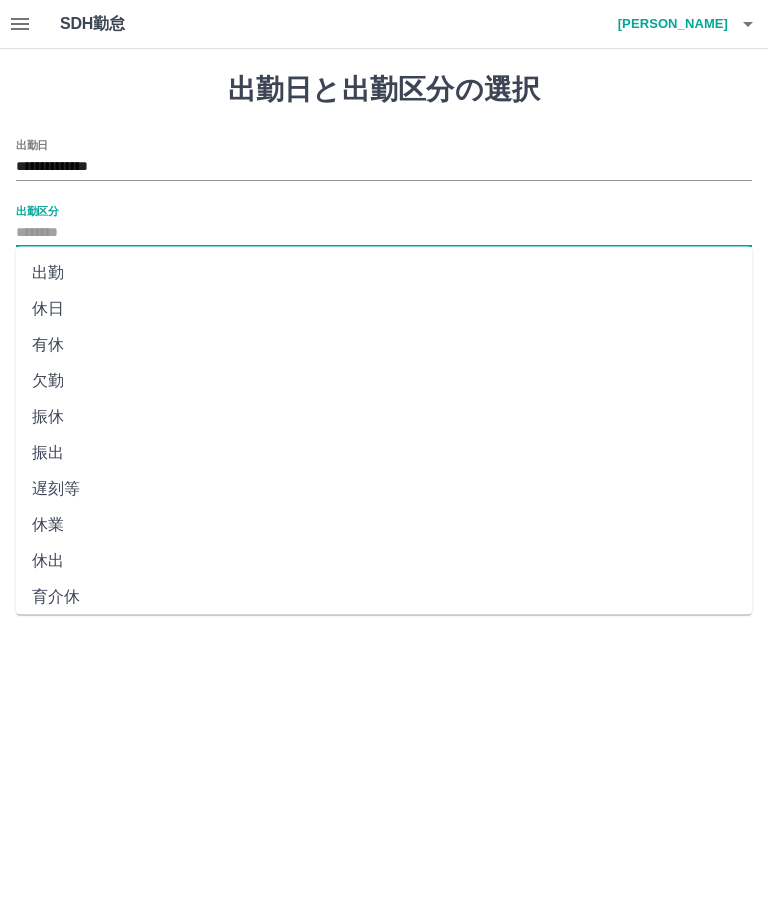 click on "出勤" at bounding box center [384, 273] 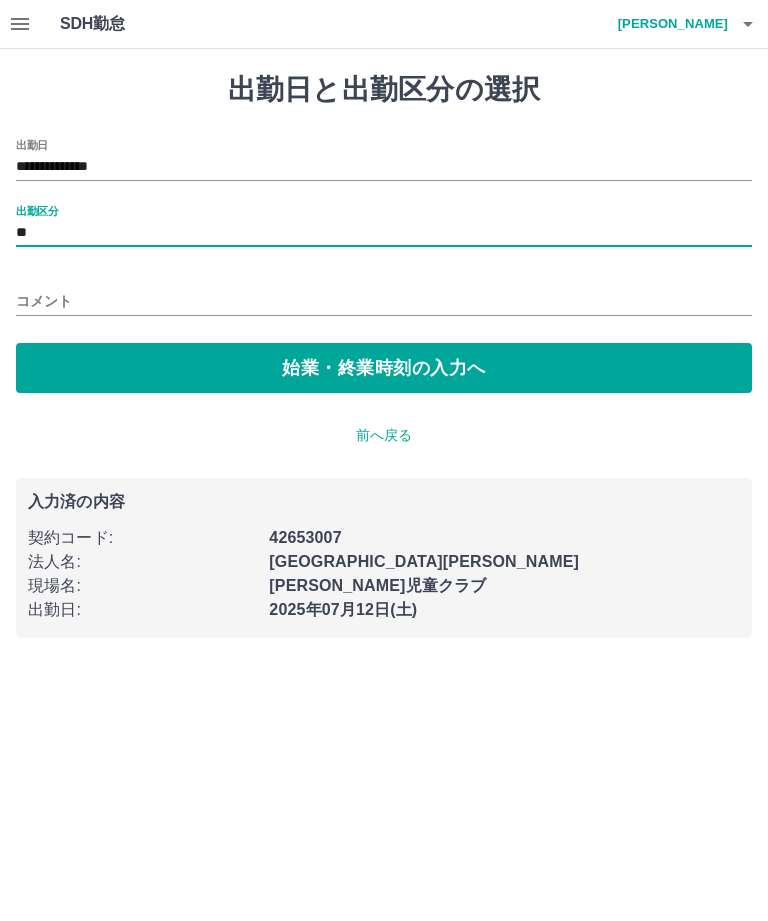 click on "始業・終業時刻の入力へ" at bounding box center [384, 368] 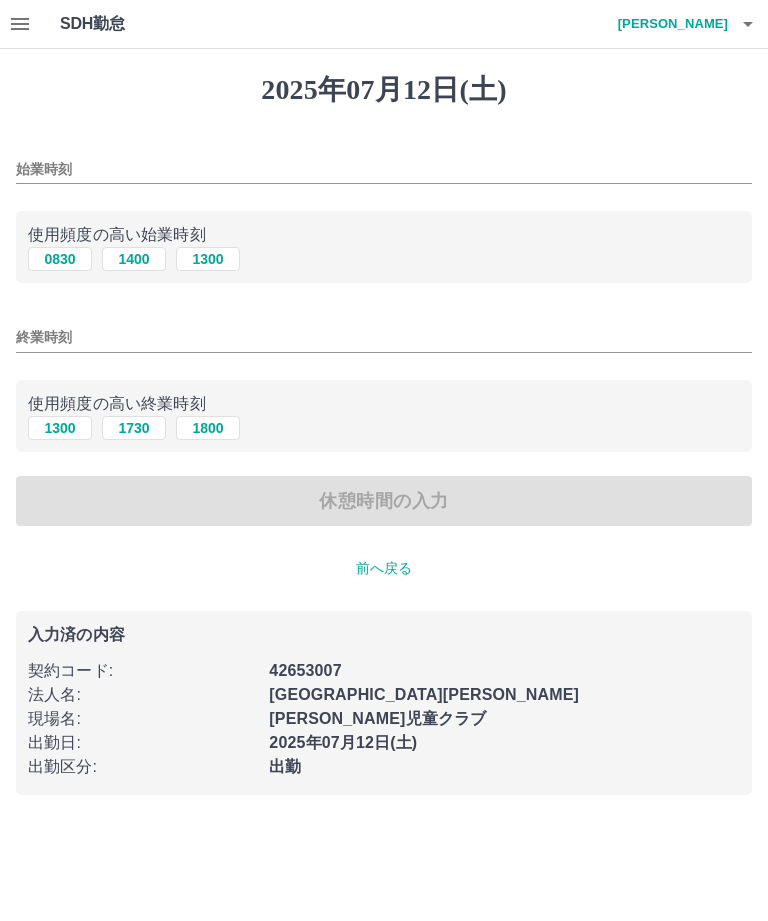 click on "0830" at bounding box center (60, 259) 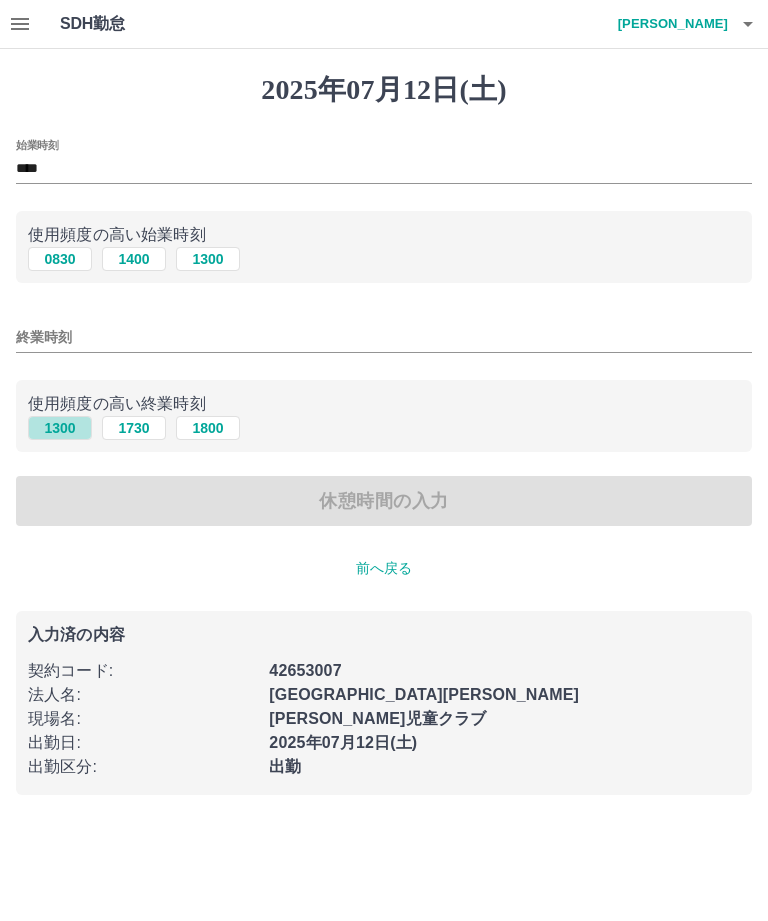 click on "1300" at bounding box center (60, 428) 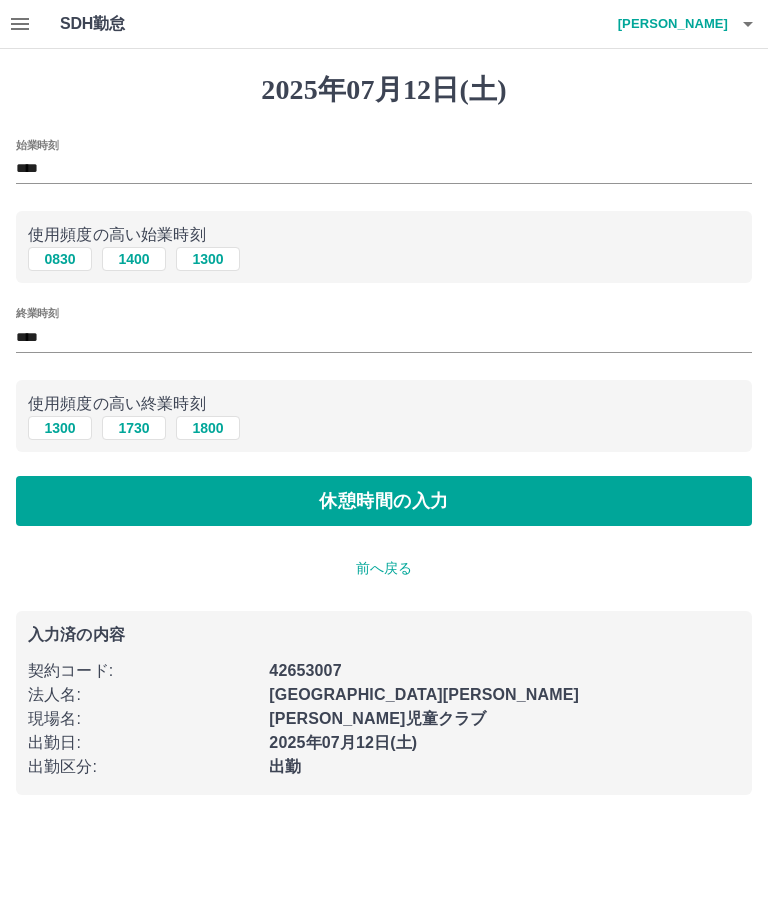 click on "休憩時間の入力" at bounding box center [384, 501] 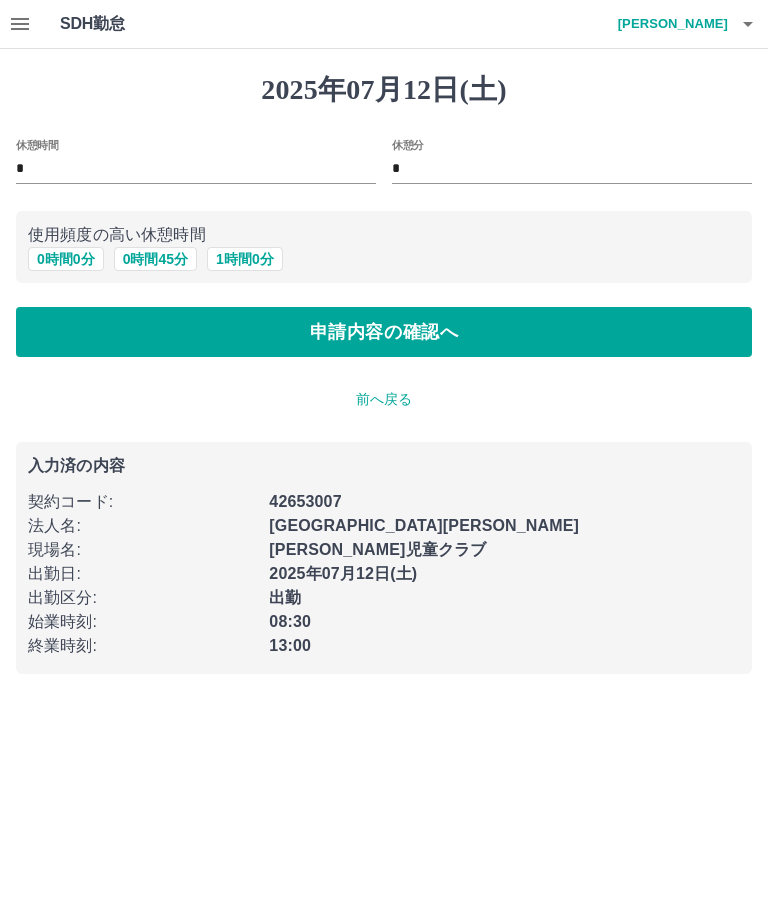 click on "*" at bounding box center [196, 169] 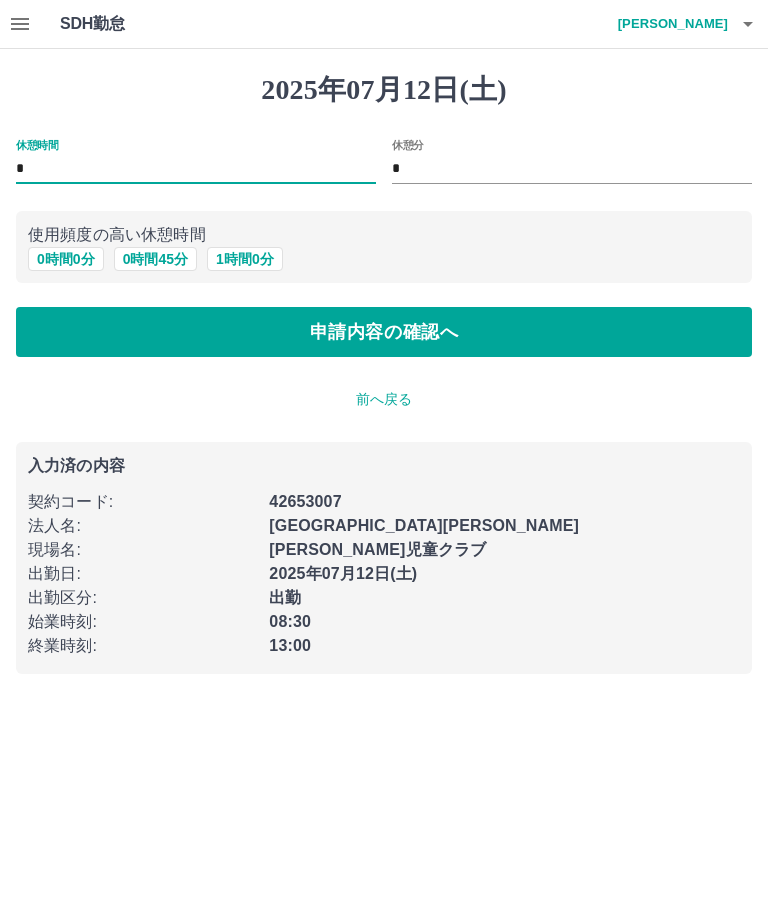 click on "0 時間 0 分" at bounding box center [66, 259] 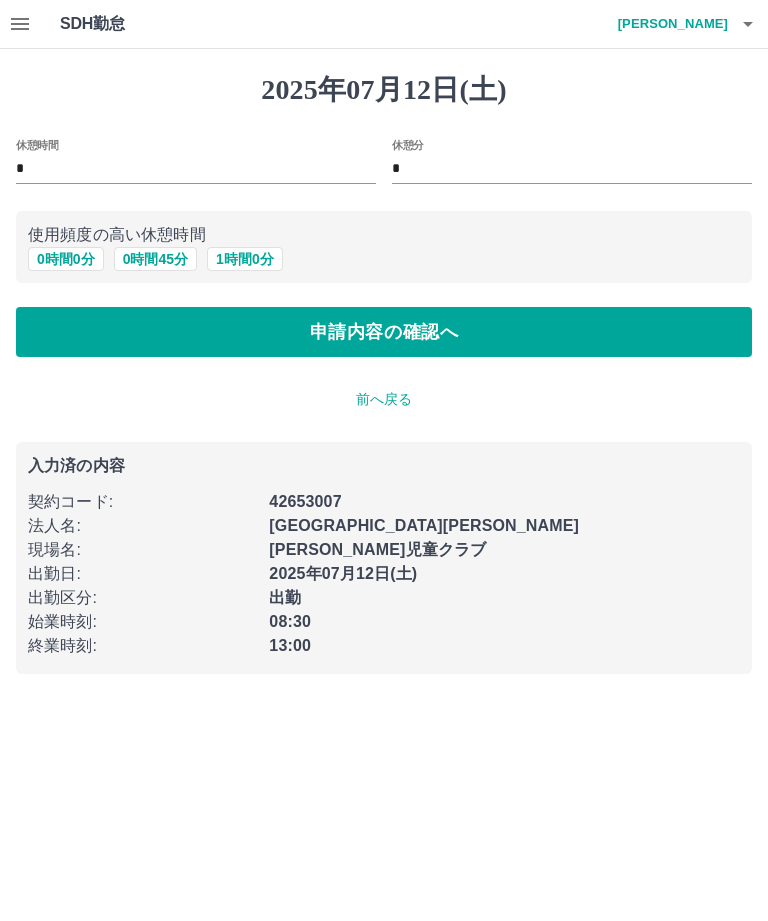 click on "申請内容の確認へ" at bounding box center (384, 332) 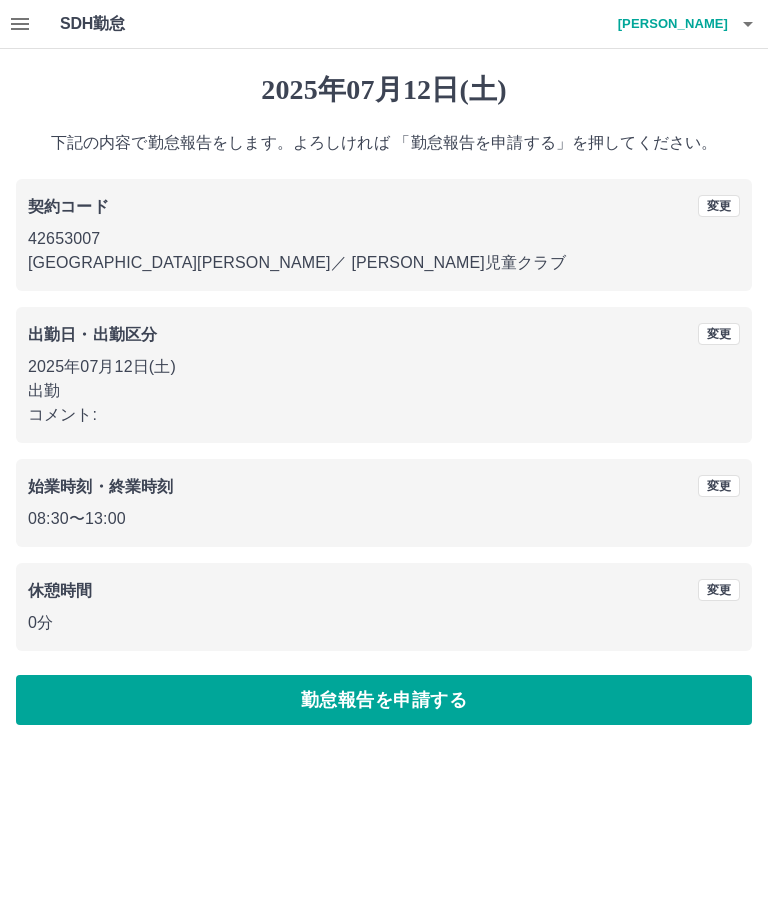 click on "勤怠報告を申請する" at bounding box center [384, 700] 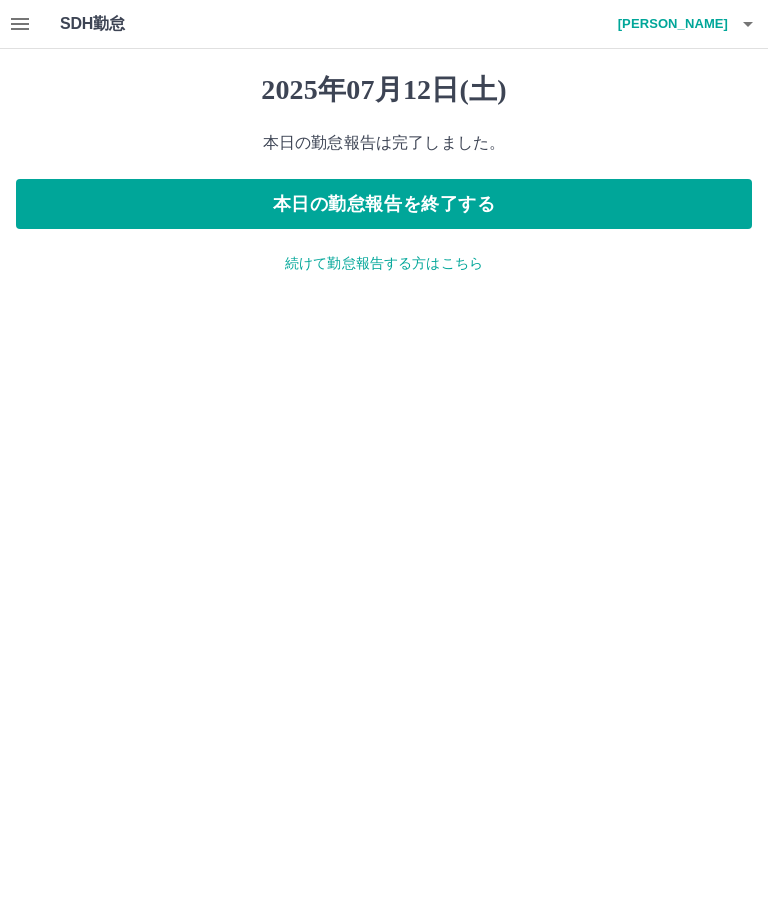 click on "本日の勤怠報告を終了する" at bounding box center (384, 204) 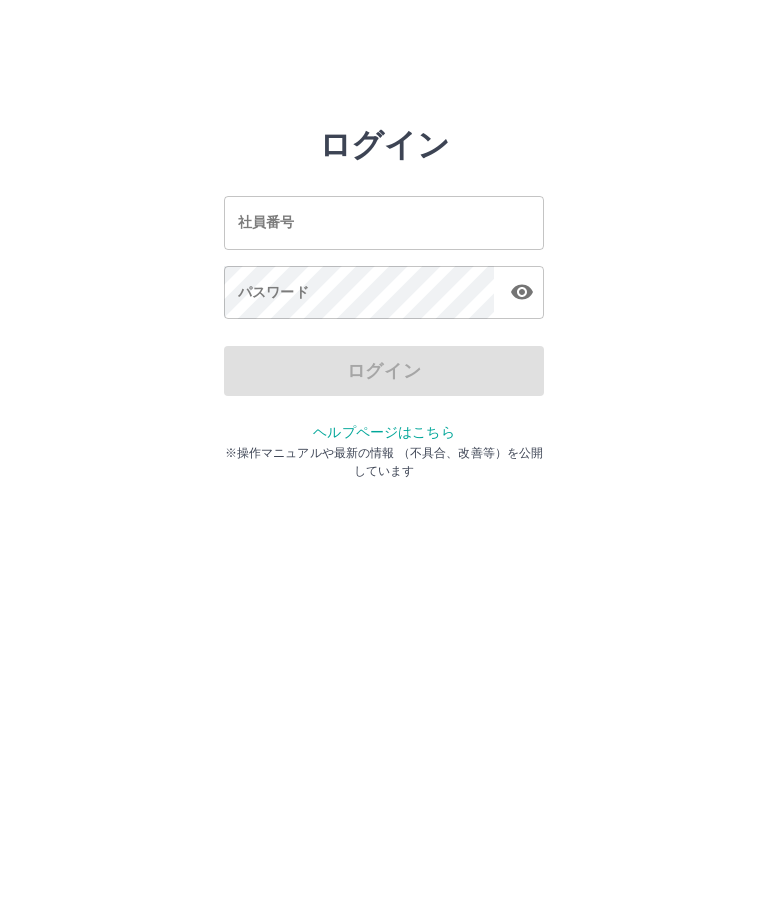 scroll, scrollTop: 0, scrollLeft: 0, axis: both 